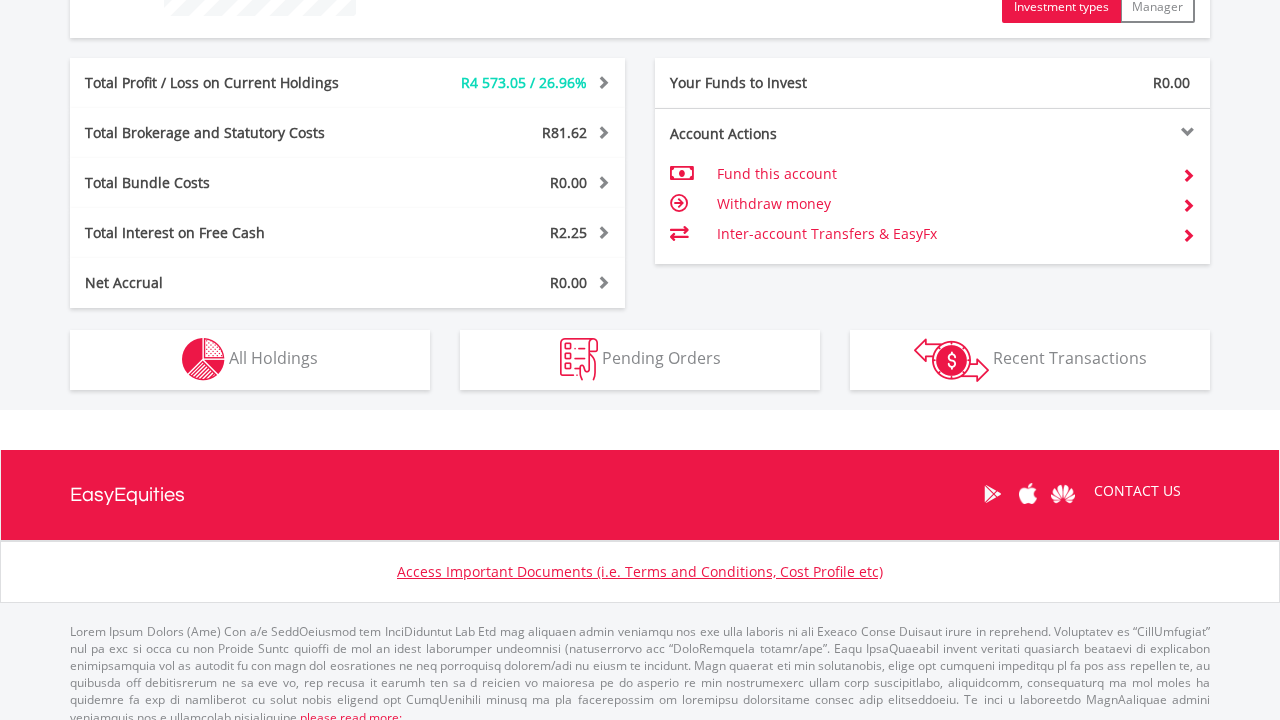 scroll, scrollTop: 953, scrollLeft: 0, axis: vertical 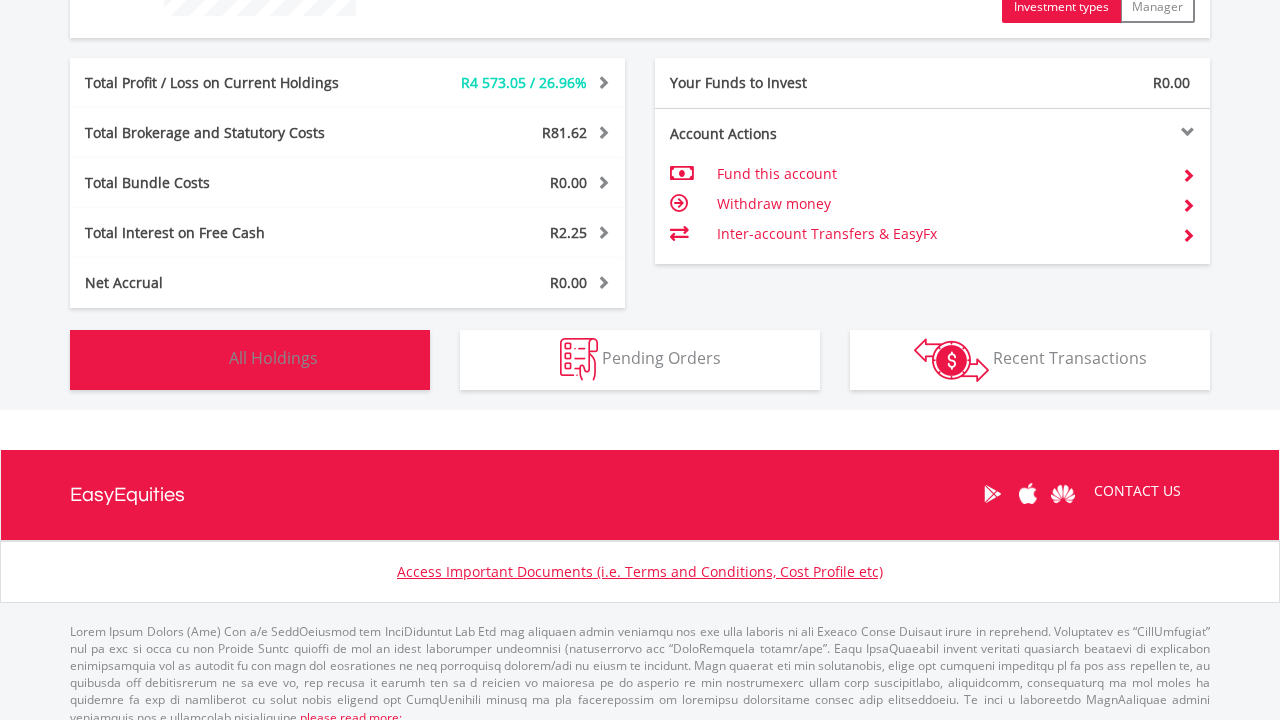 click on "All Holdings" at bounding box center (273, 358) 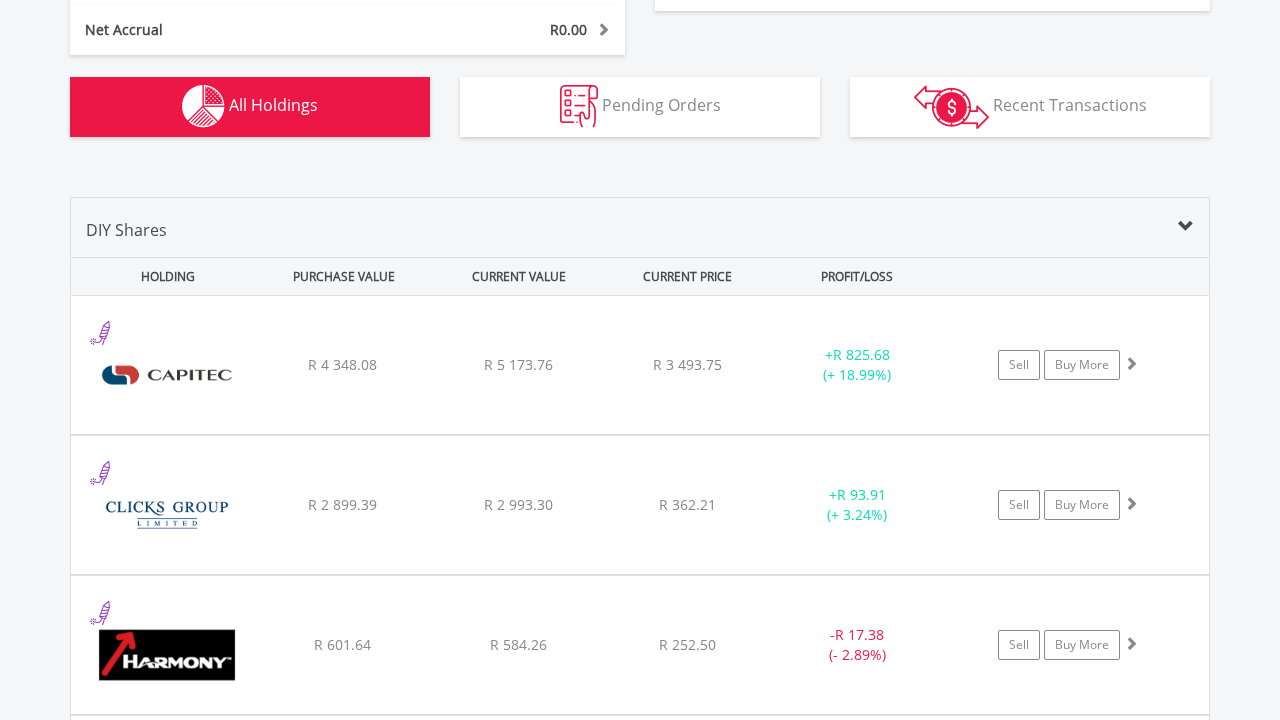scroll, scrollTop: 1402, scrollLeft: 0, axis: vertical 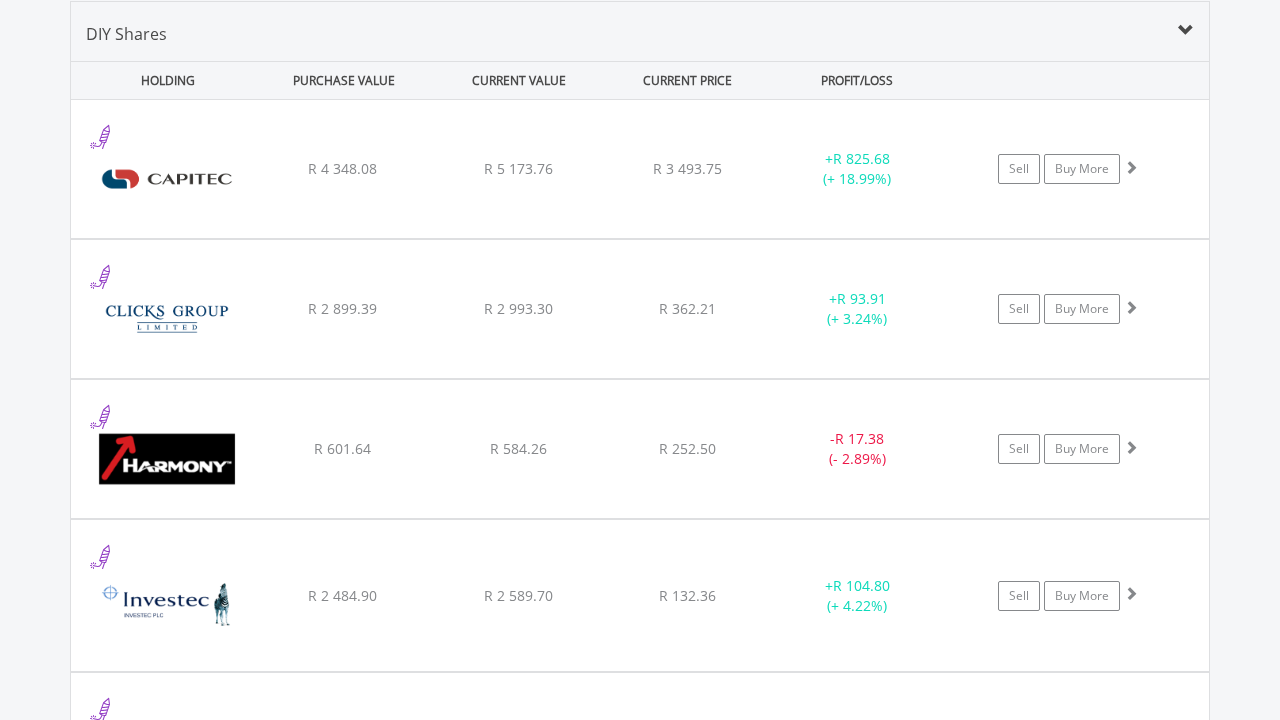 click on "﻿
Capitec Bank Holdings Limited
R 4 348.08
R 5 173.76
R 3 493.75
+  R 825.68 (+ 18.99%)
Sell
Buy More" at bounding box center [640, 169] 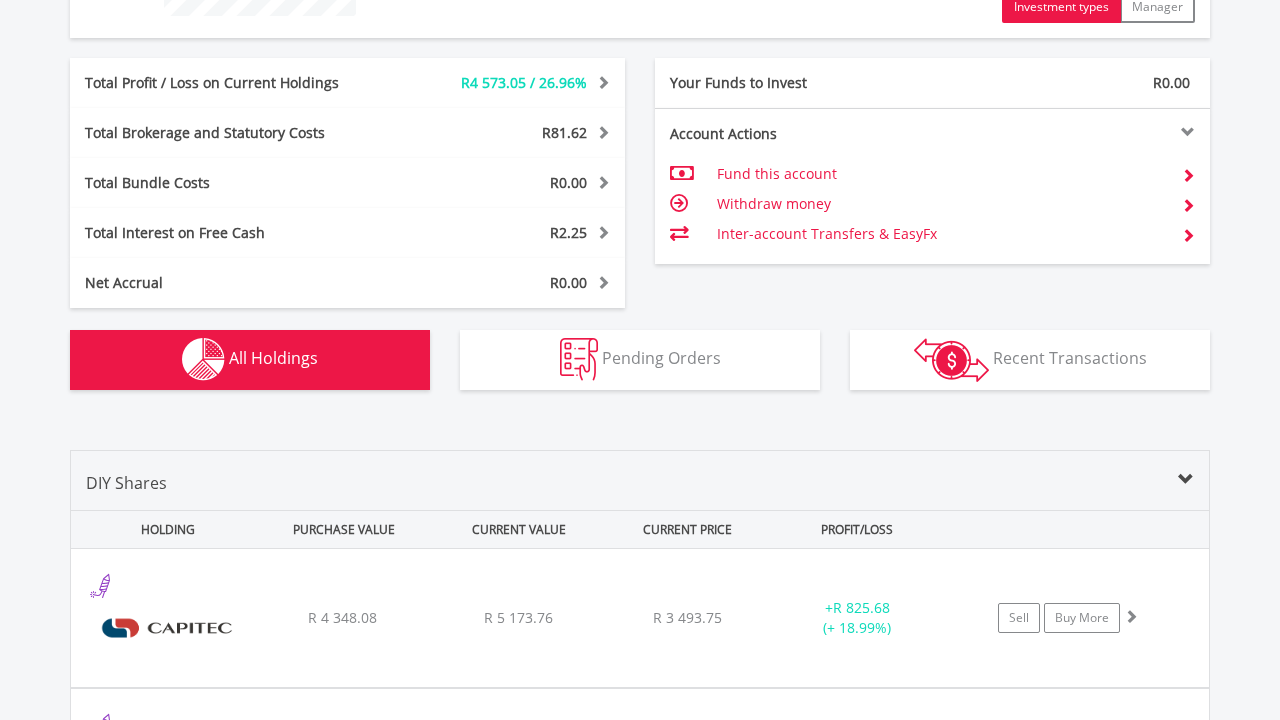 click on "All Holdings" at bounding box center [273, 358] 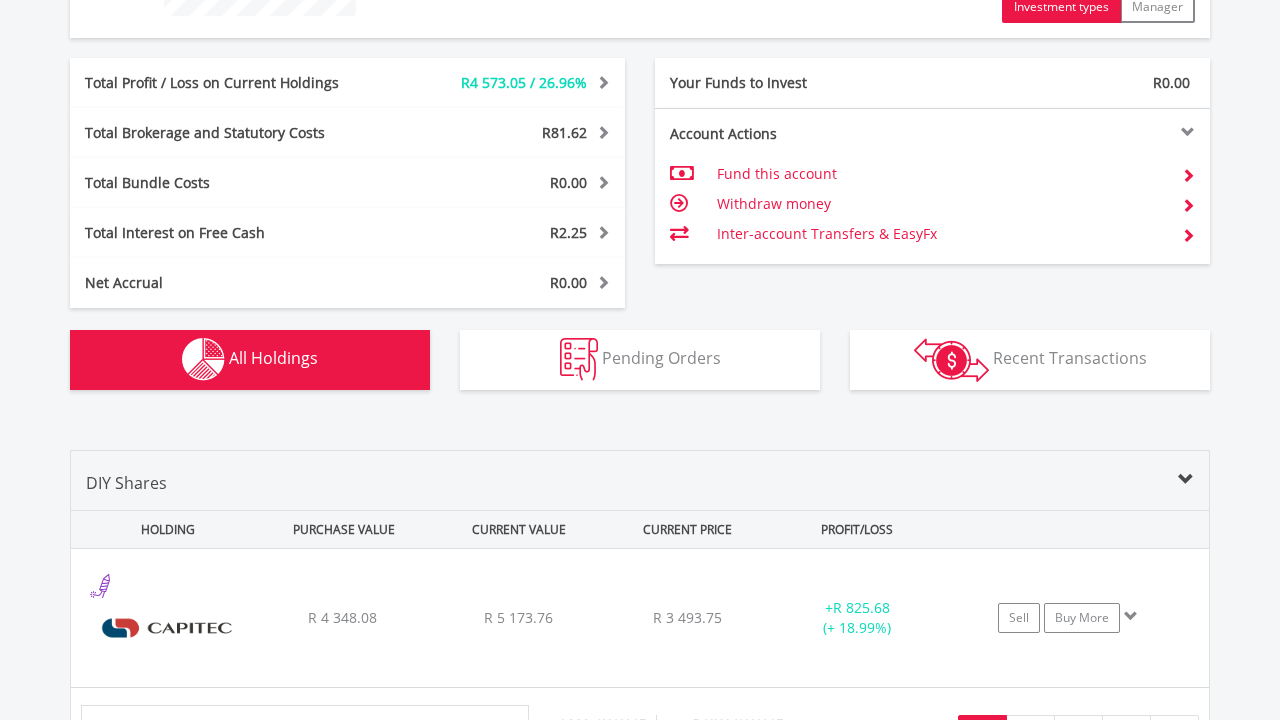 click on "R 362.21" at bounding box center [687, 618] 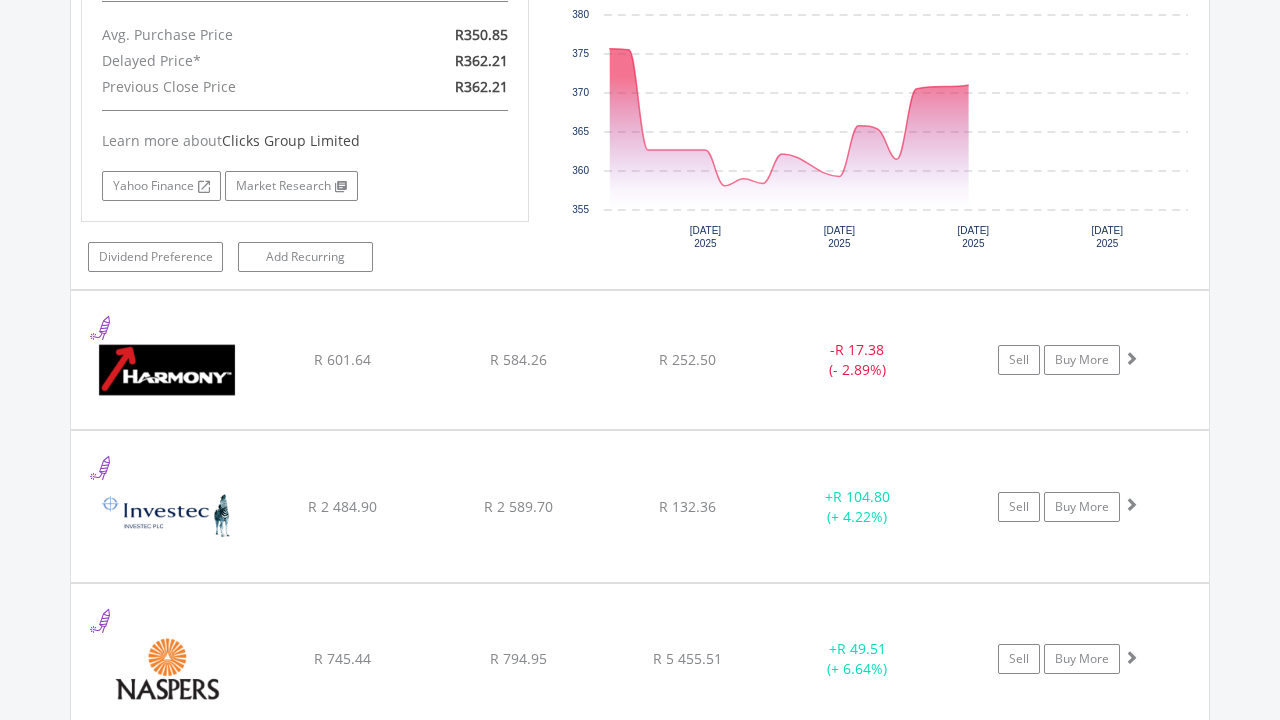 click on "R 252.50" at bounding box center (687, -738) 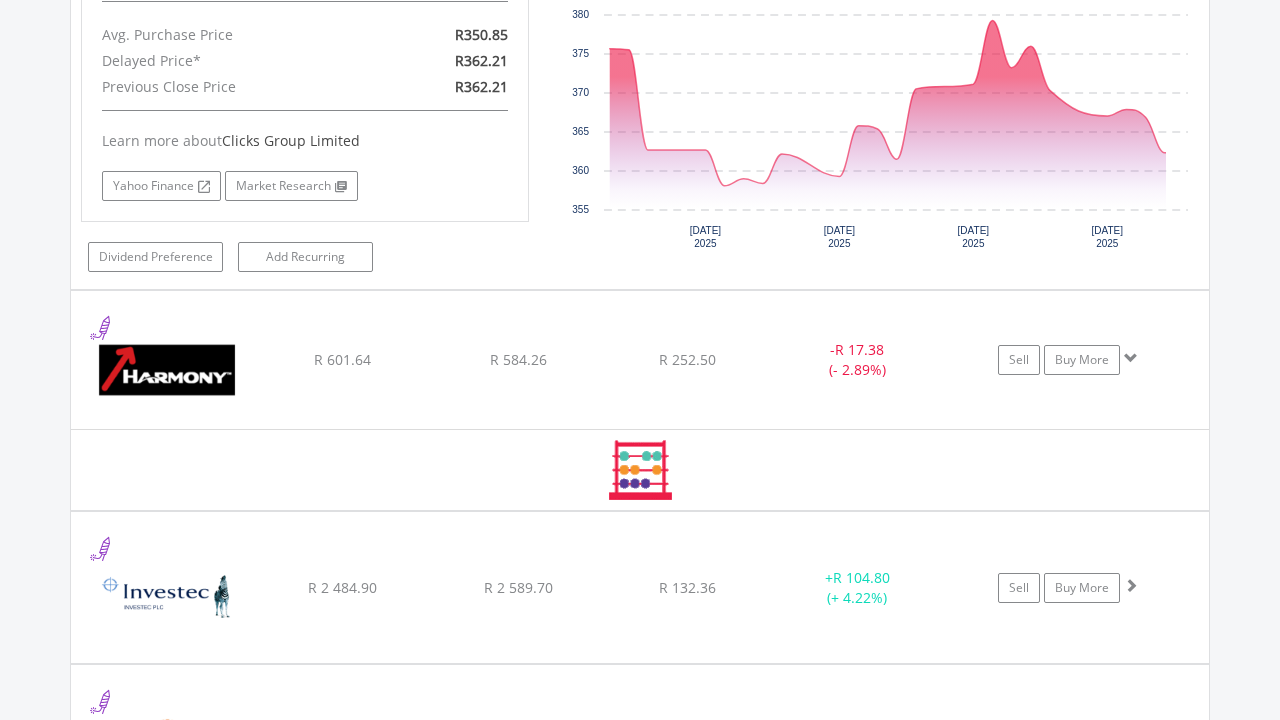 scroll, scrollTop: 2309, scrollLeft: 0, axis: vertical 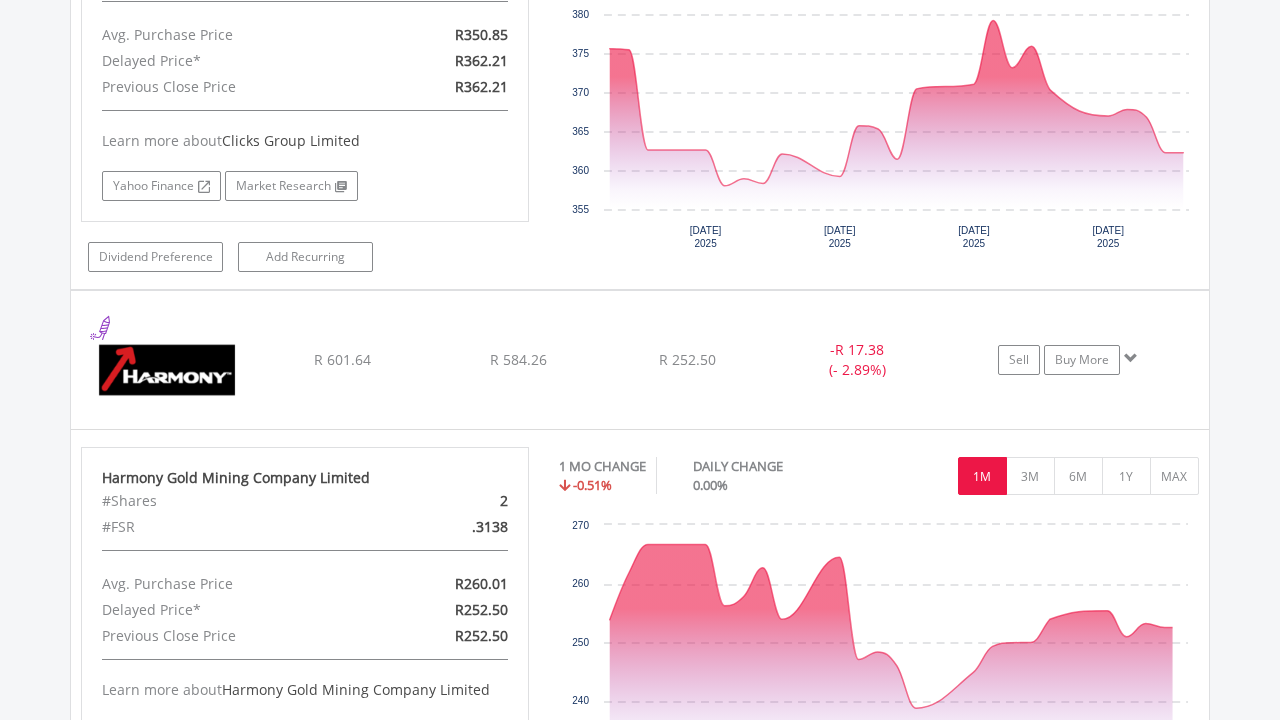 click on "R 132.36" at bounding box center [687, -738] 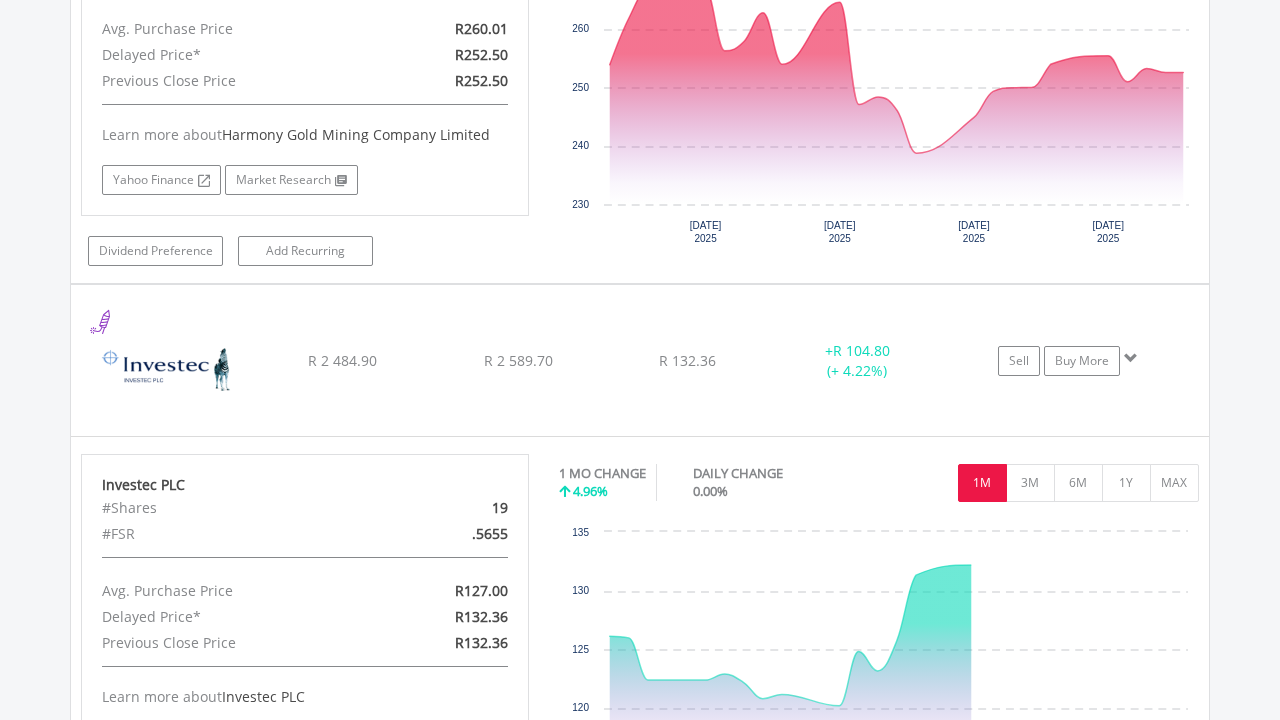 click on "R 5 455.51" at bounding box center (687, -1293) 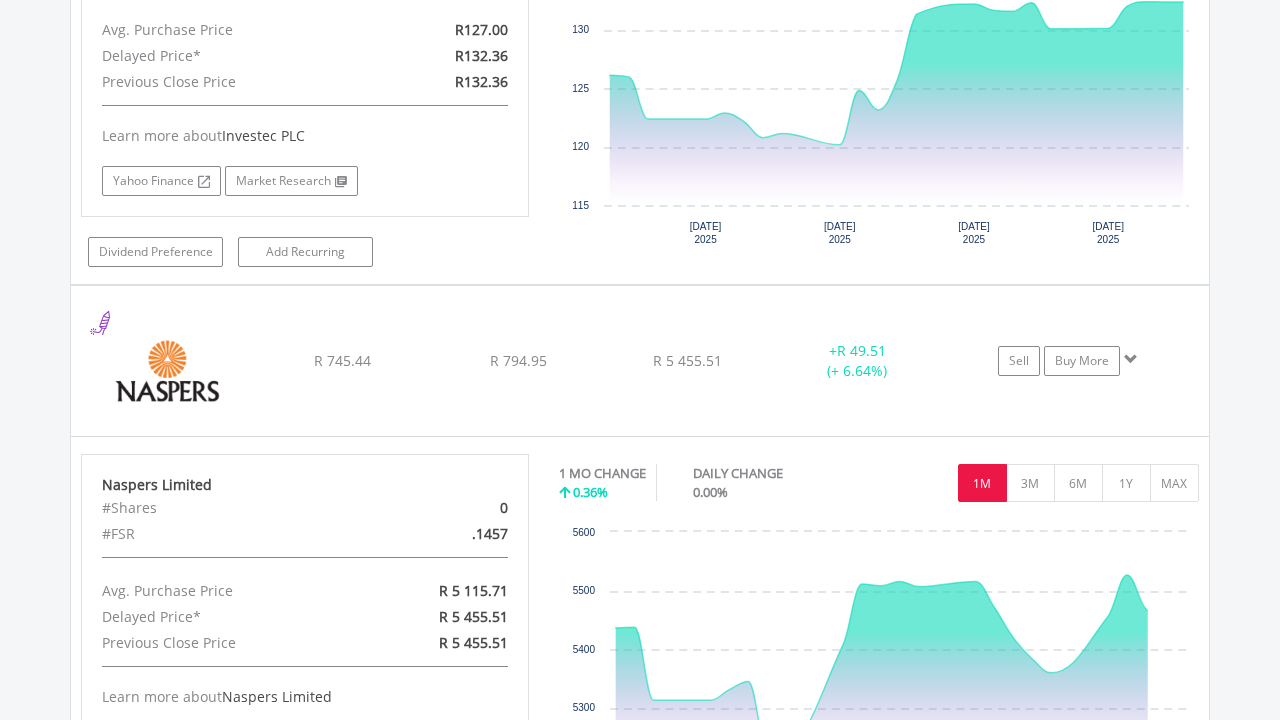 click on "R 58.80" at bounding box center [687, -1854] 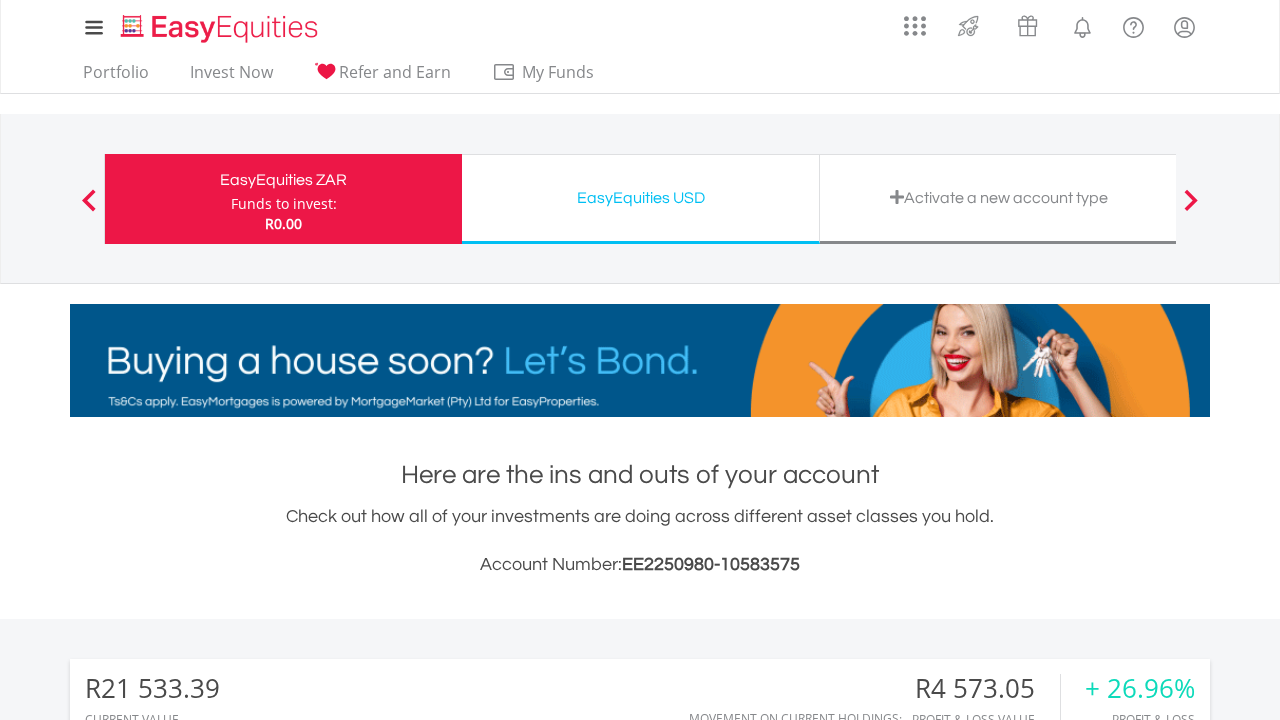 scroll, scrollTop: 0, scrollLeft: 0, axis: both 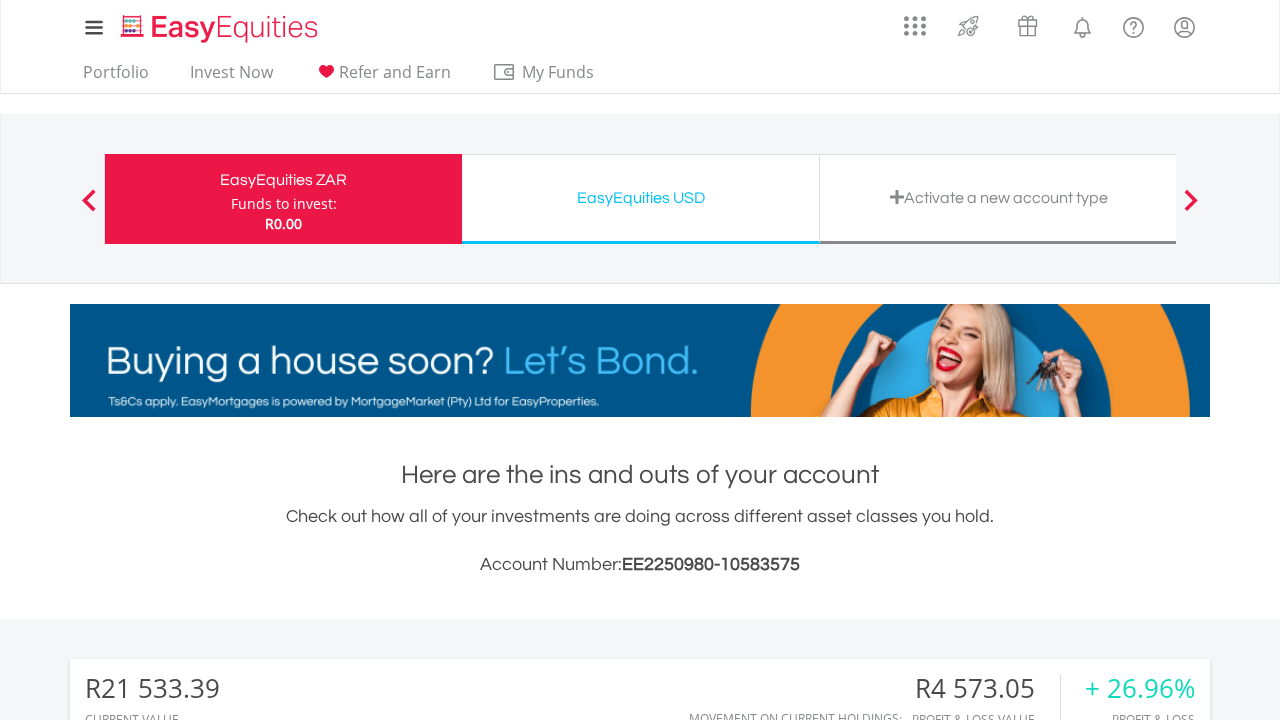 click on "EasyEquities USD" at bounding box center [640, 198] 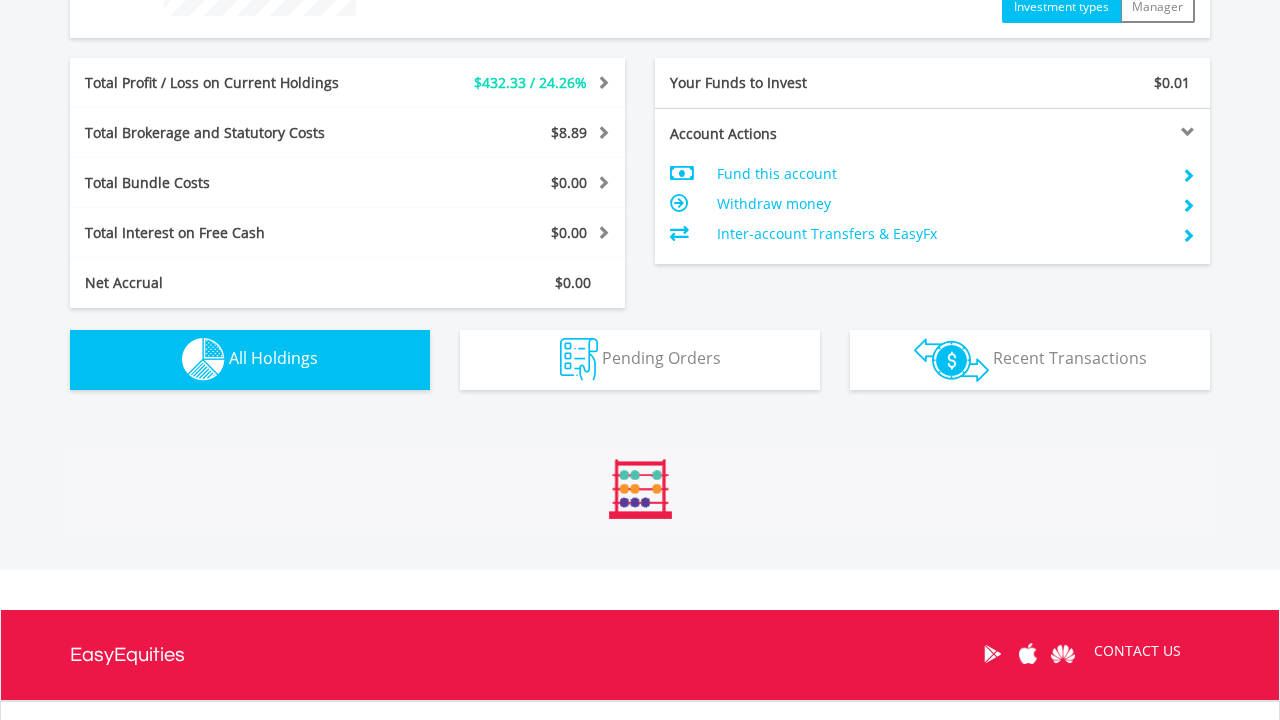scroll, scrollTop: 953, scrollLeft: 0, axis: vertical 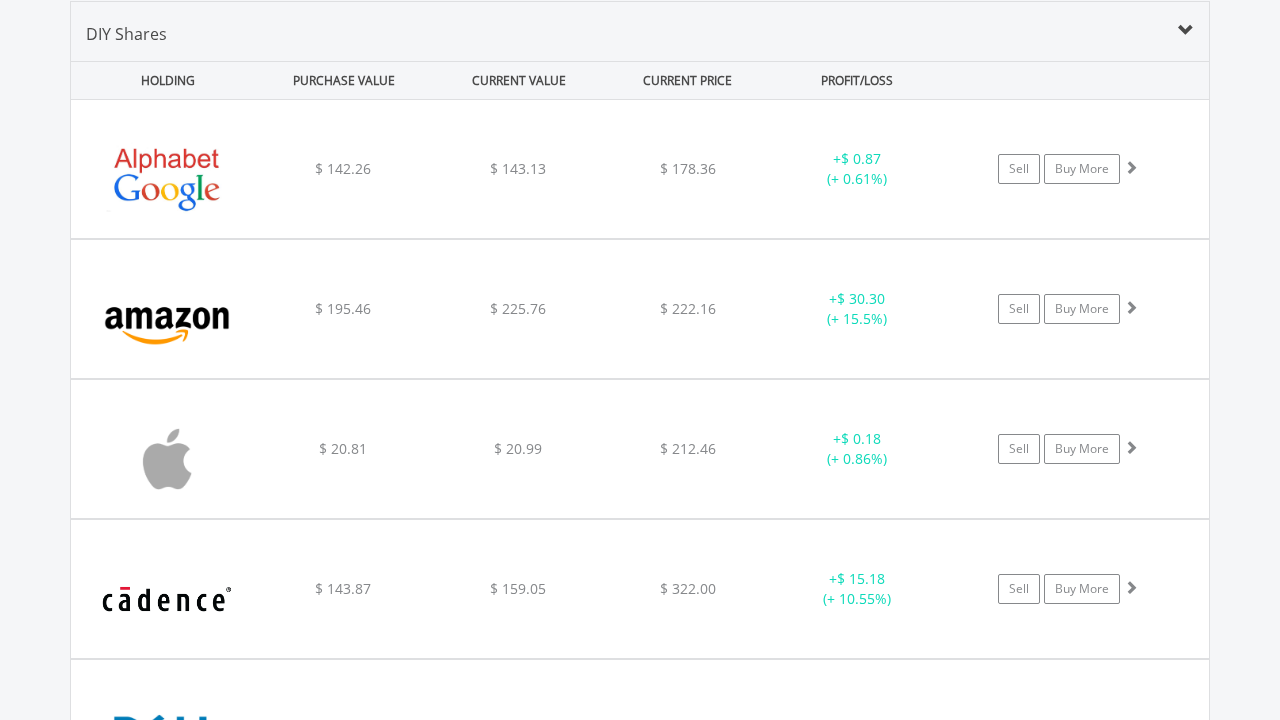 click on "$ 178.36" at bounding box center [687, 169] 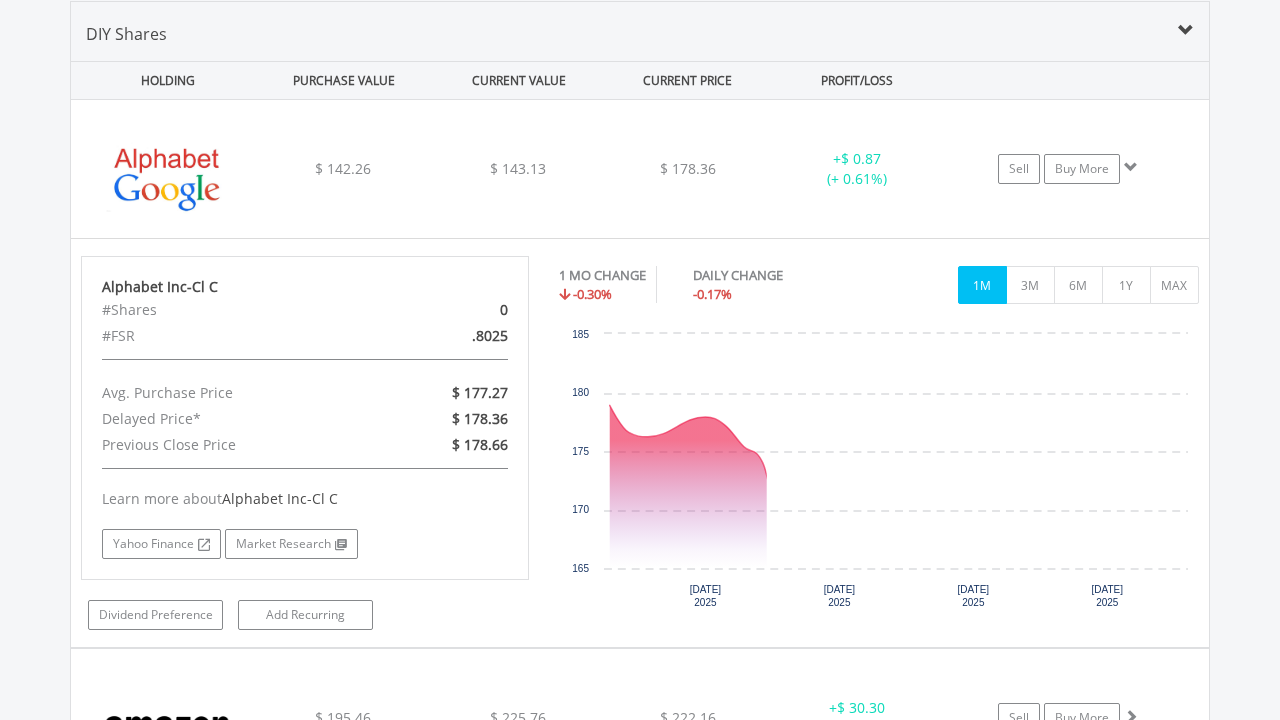 scroll, scrollTop: 1760, scrollLeft: 0, axis: vertical 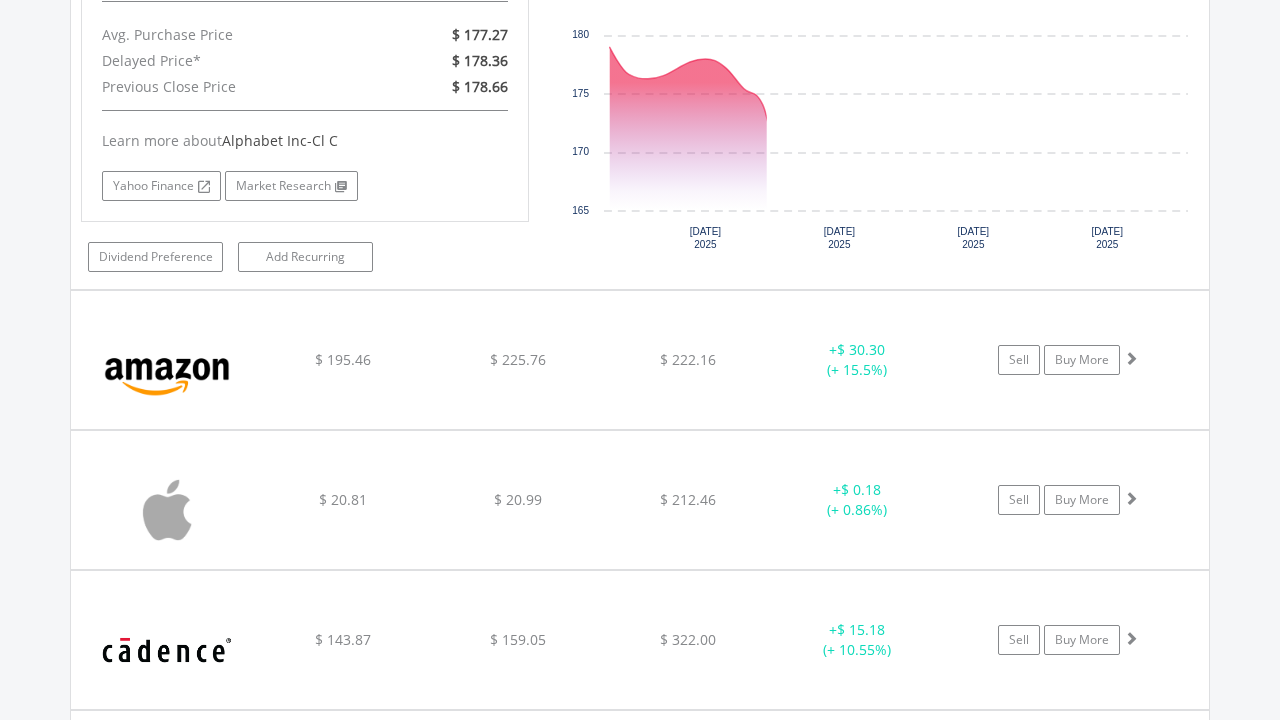 click on "$ 222.16" at bounding box center (687, -189) 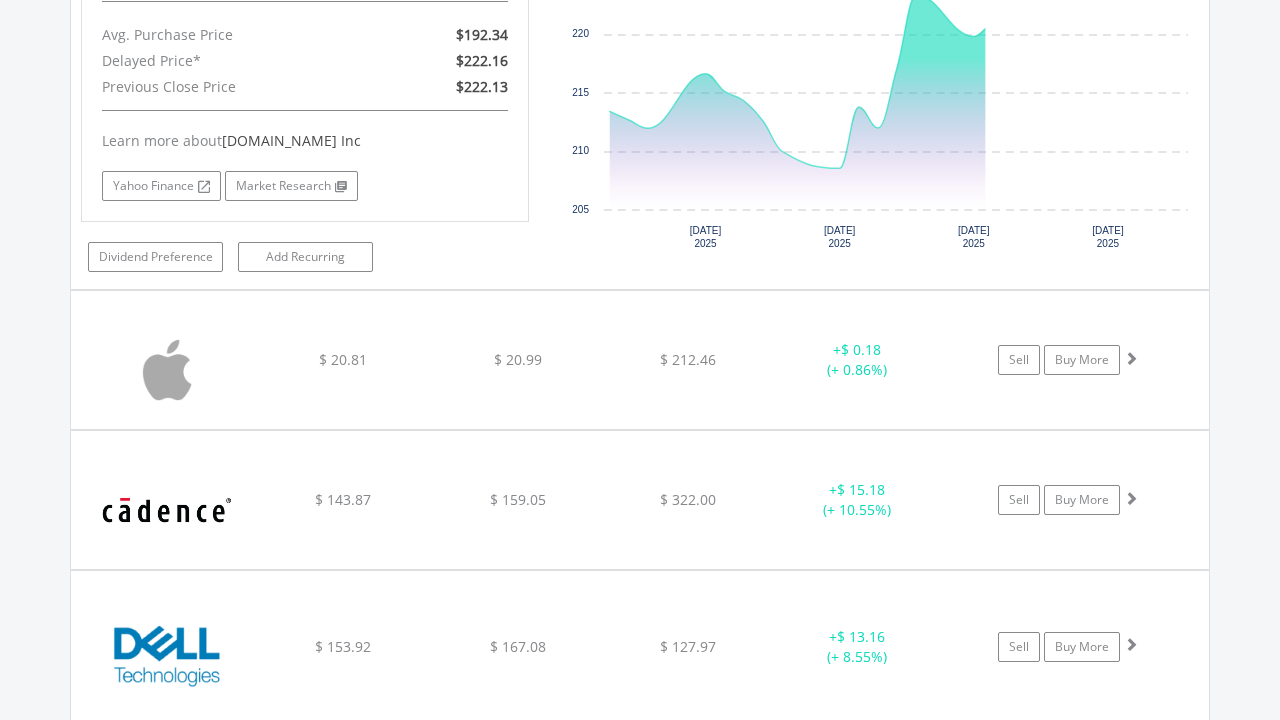 click on "$ 212.46" at bounding box center (687, -738) 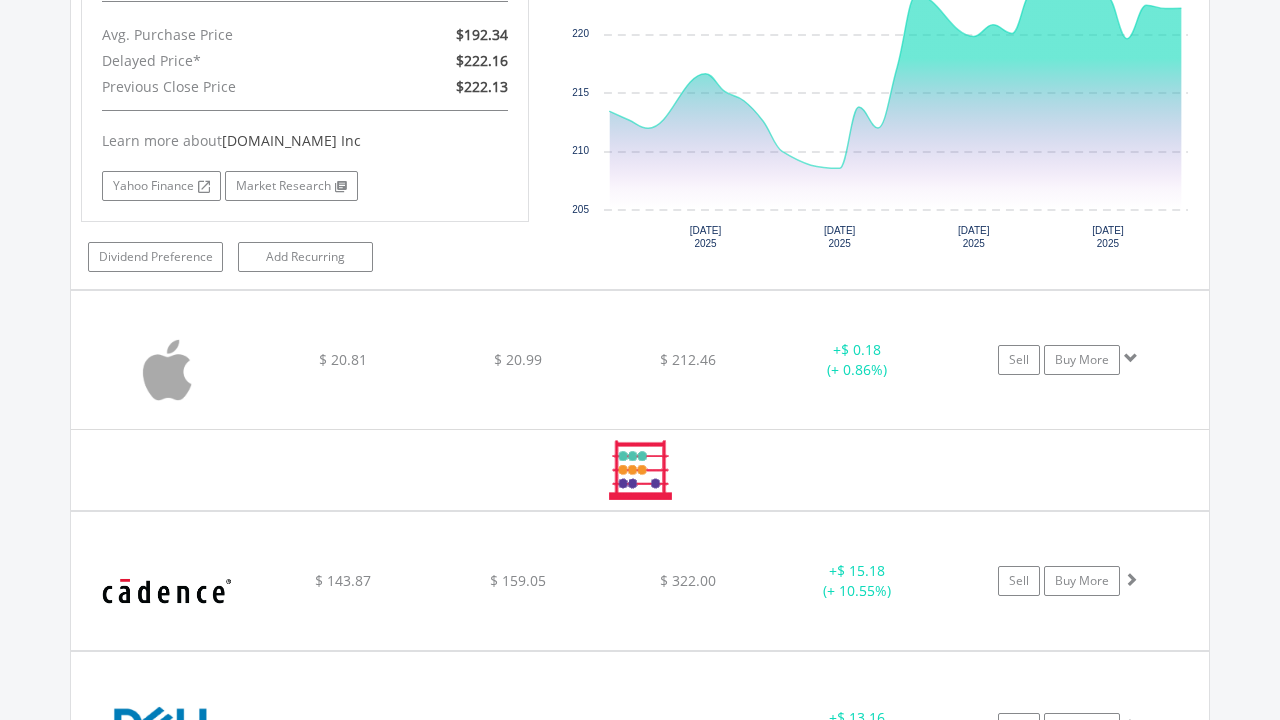 scroll, scrollTop: 2309, scrollLeft: 0, axis: vertical 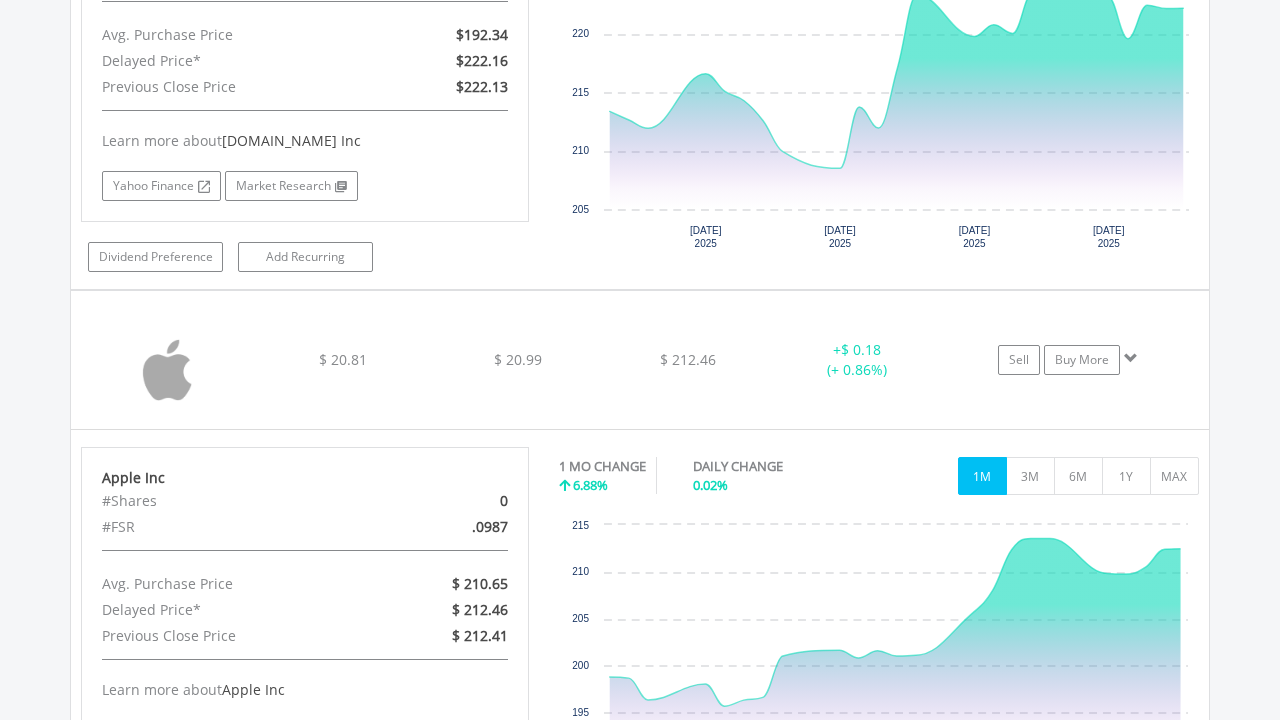 click on "$ 322.00" at bounding box center [687, -738] 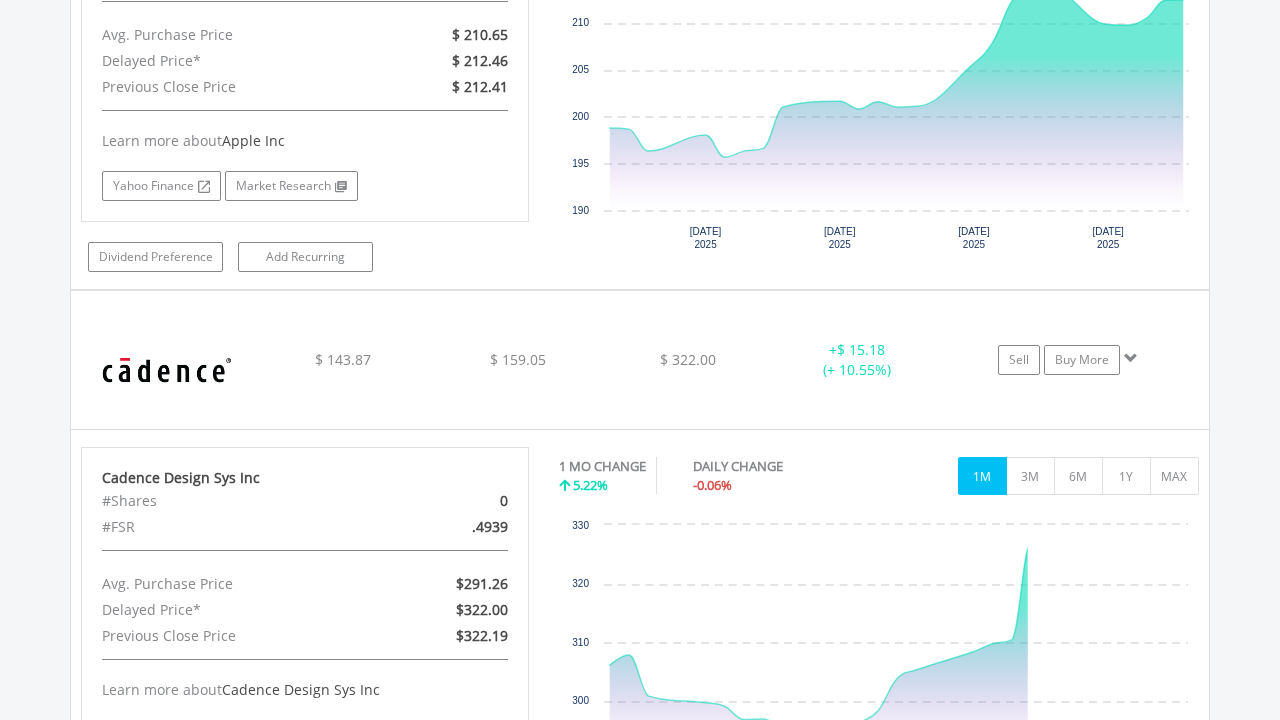 click on "$ 127.97" at bounding box center (687, -1287) 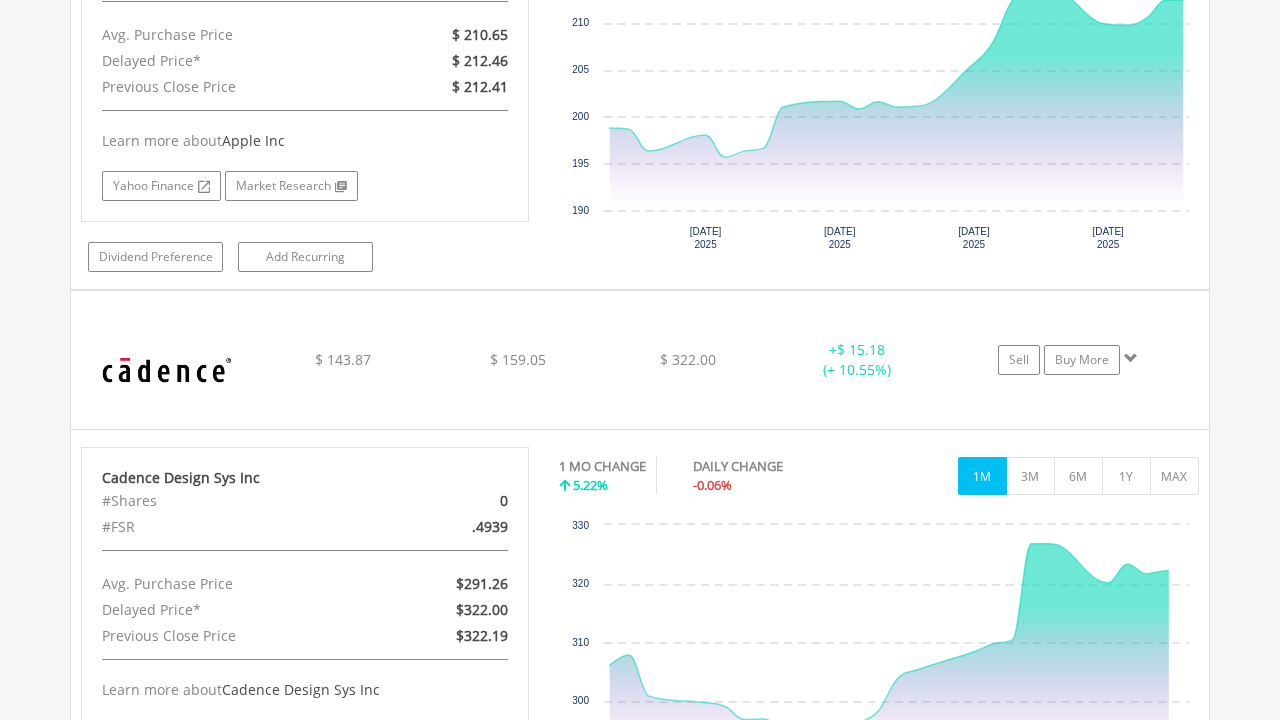 scroll, scrollTop: 3413, scrollLeft: 0, axis: vertical 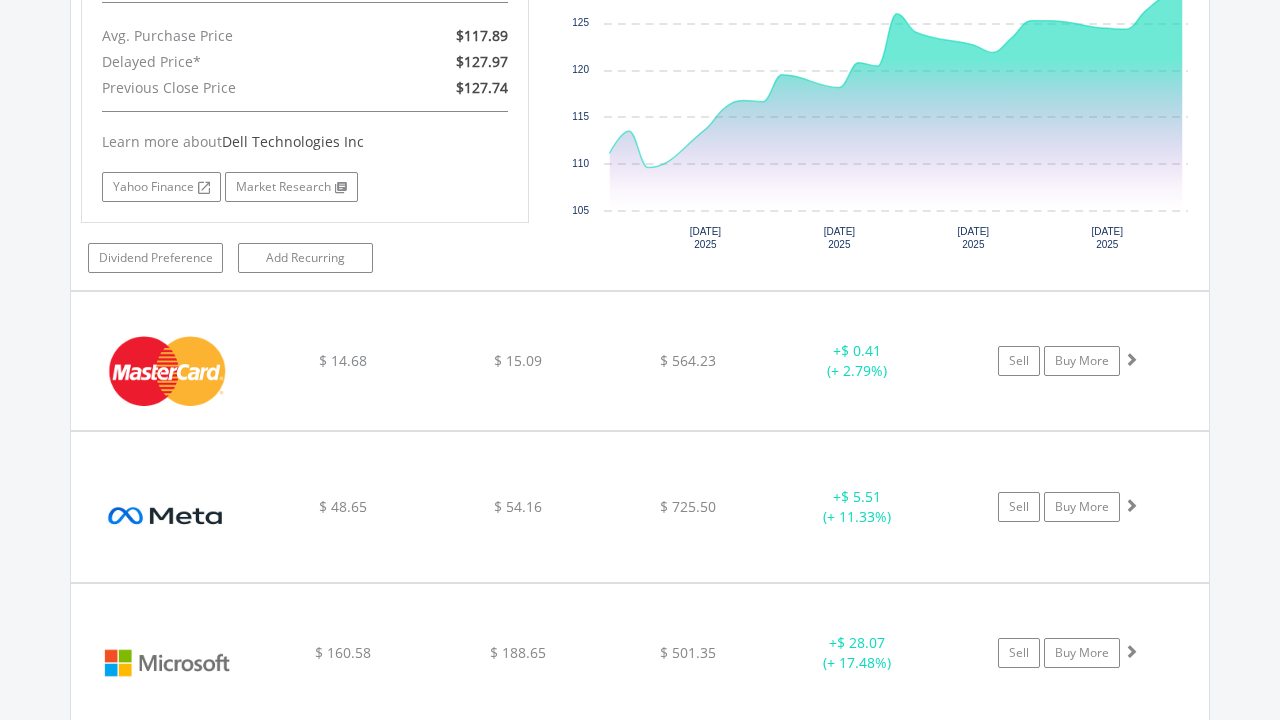 click on "$ 564.23" at bounding box center (687, -2397) 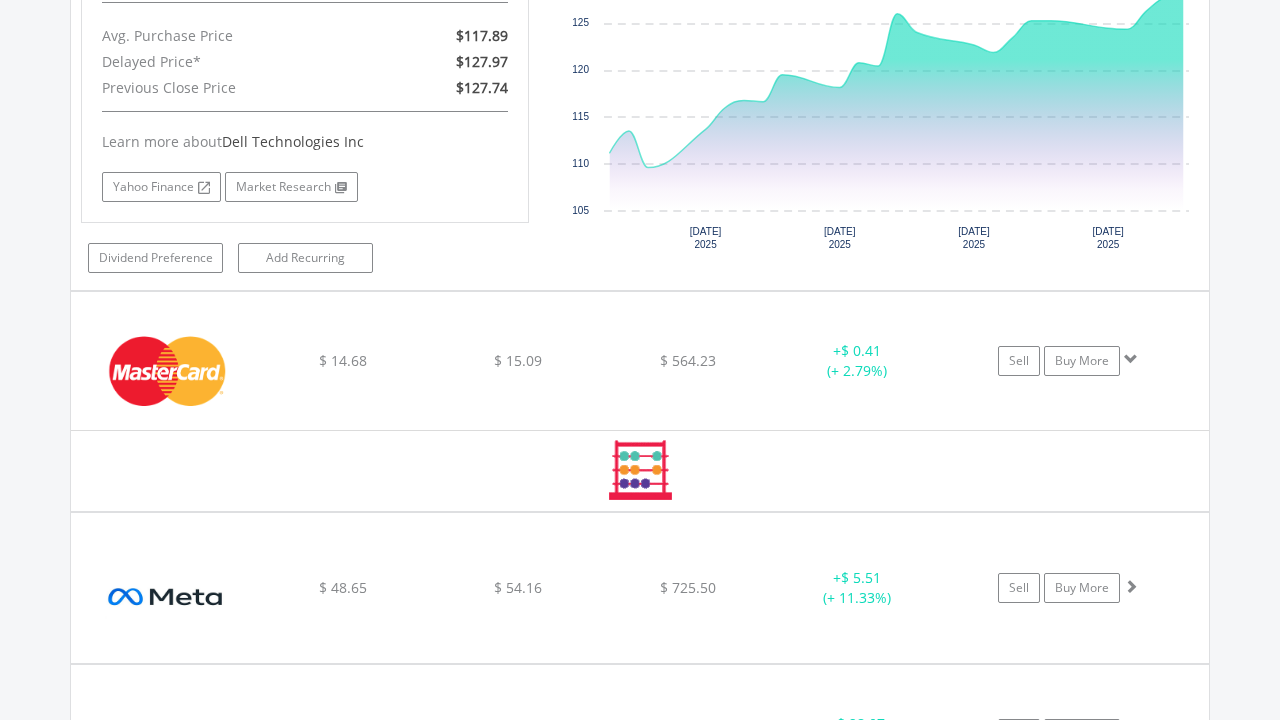 scroll, scrollTop: 3969, scrollLeft: 0, axis: vertical 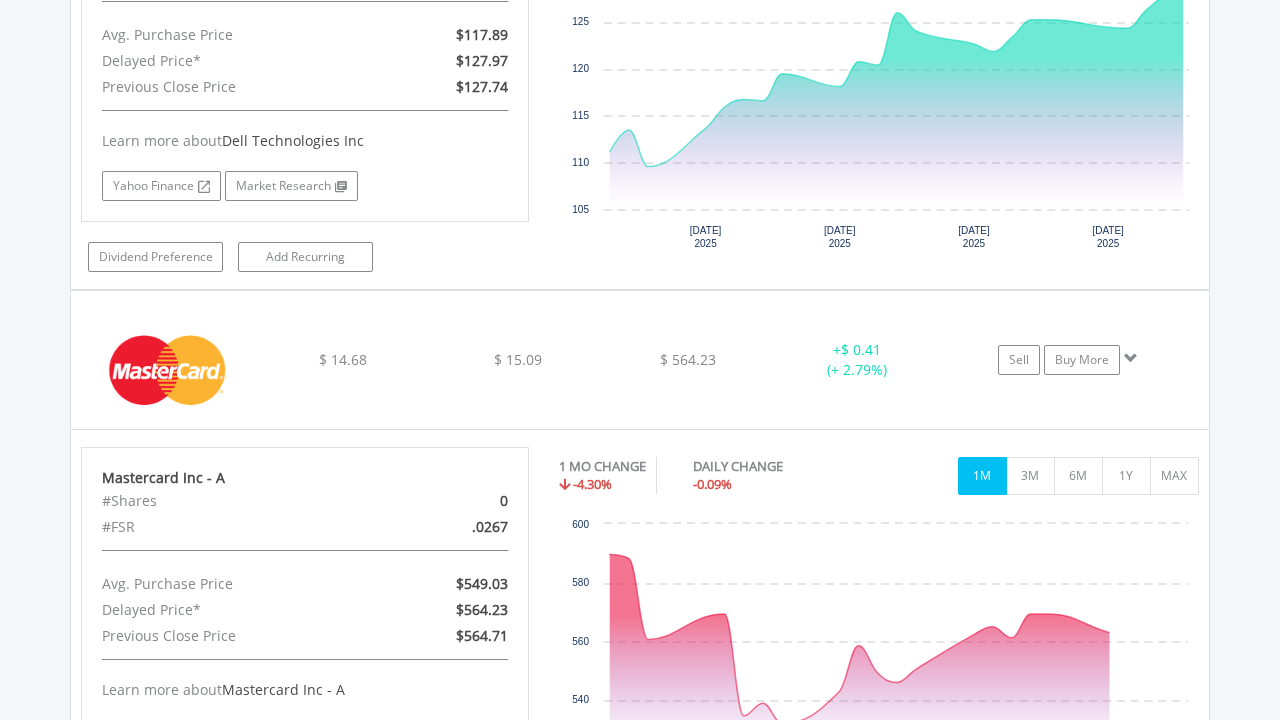 click on "$ 725.50" at bounding box center [687, -2398] 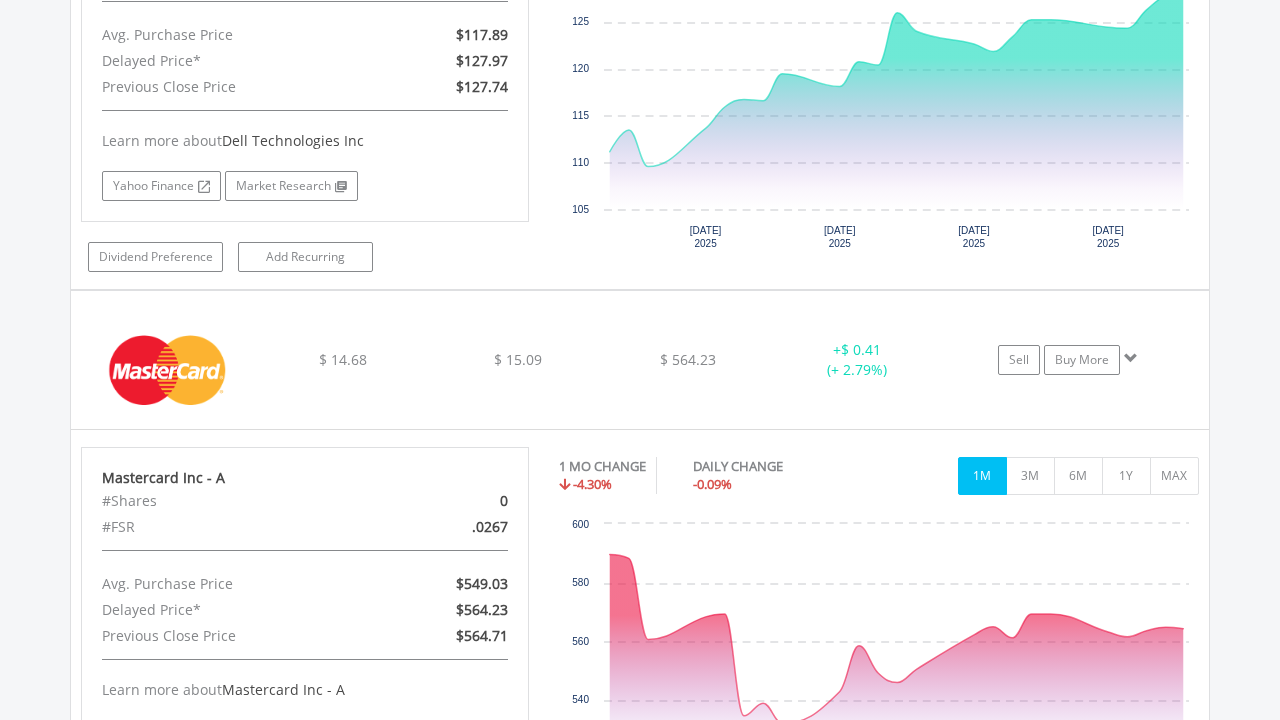 scroll, scrollTop: 4524, scrollLeft: 0, axis: vertical 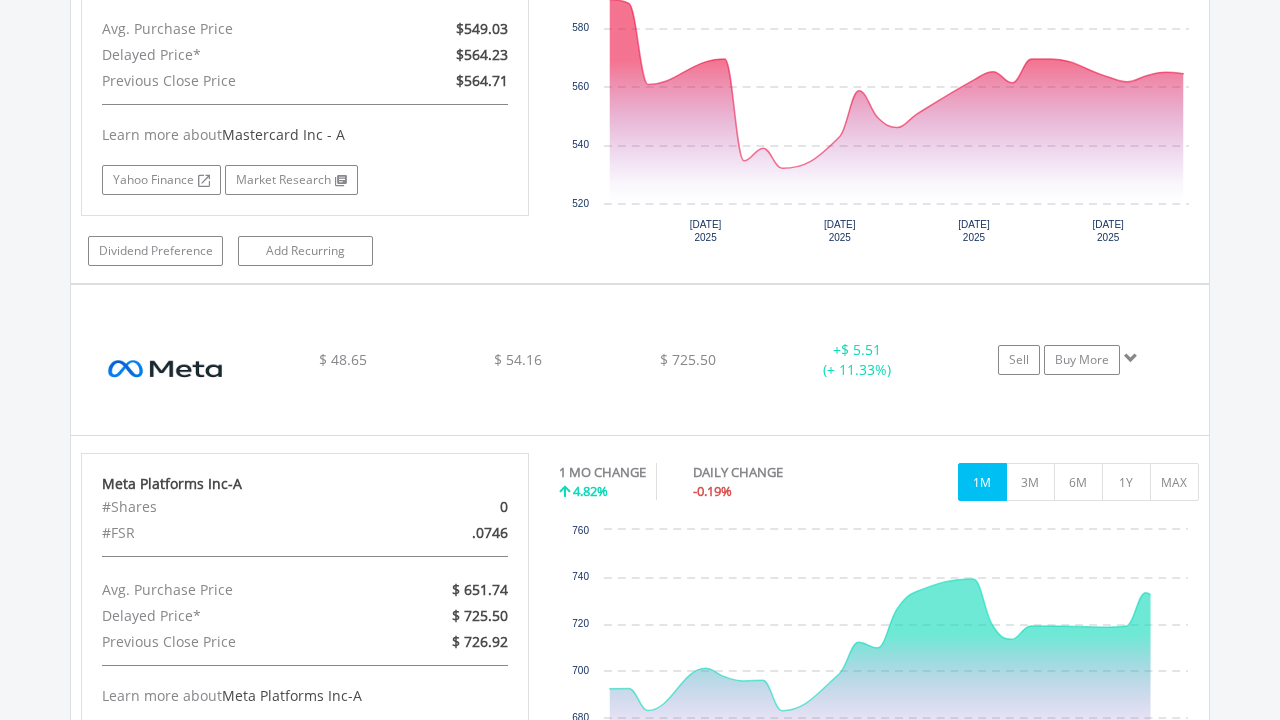 click on "$ 501.35" at bounding box center (687, -2953) 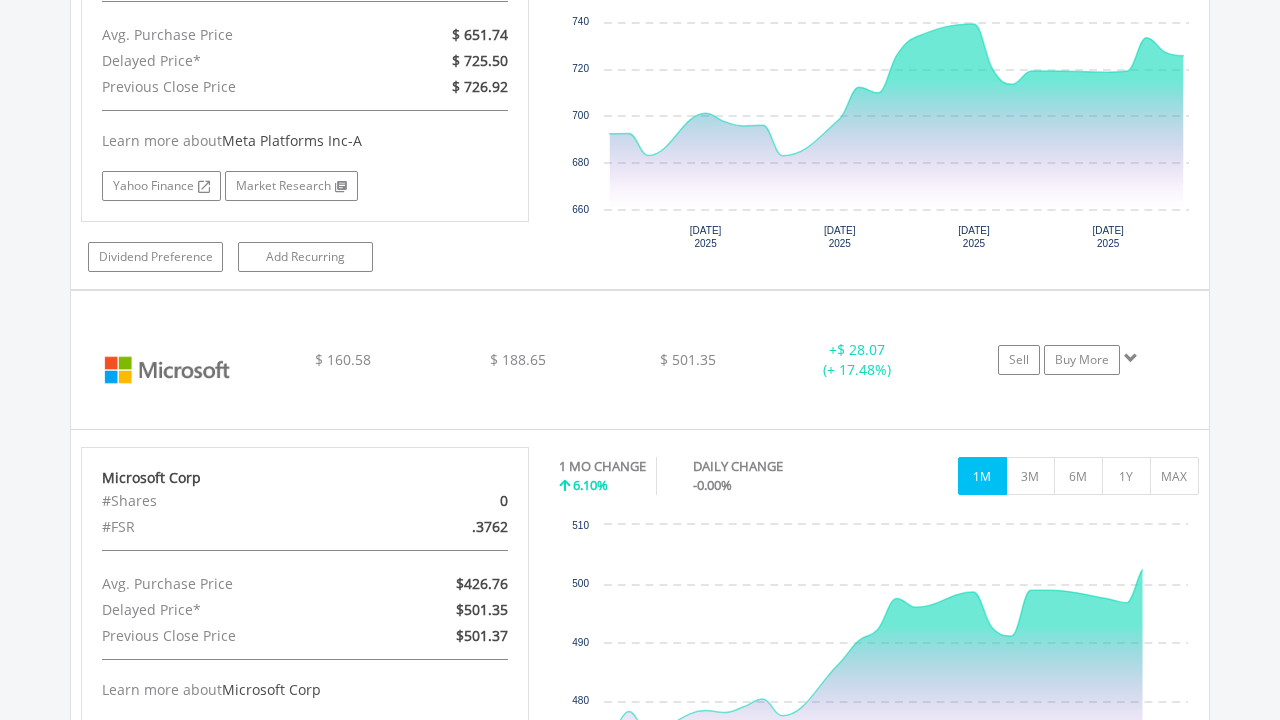 scroll, scrollTop: 5628, scrollLeft: 0, axis: vertical 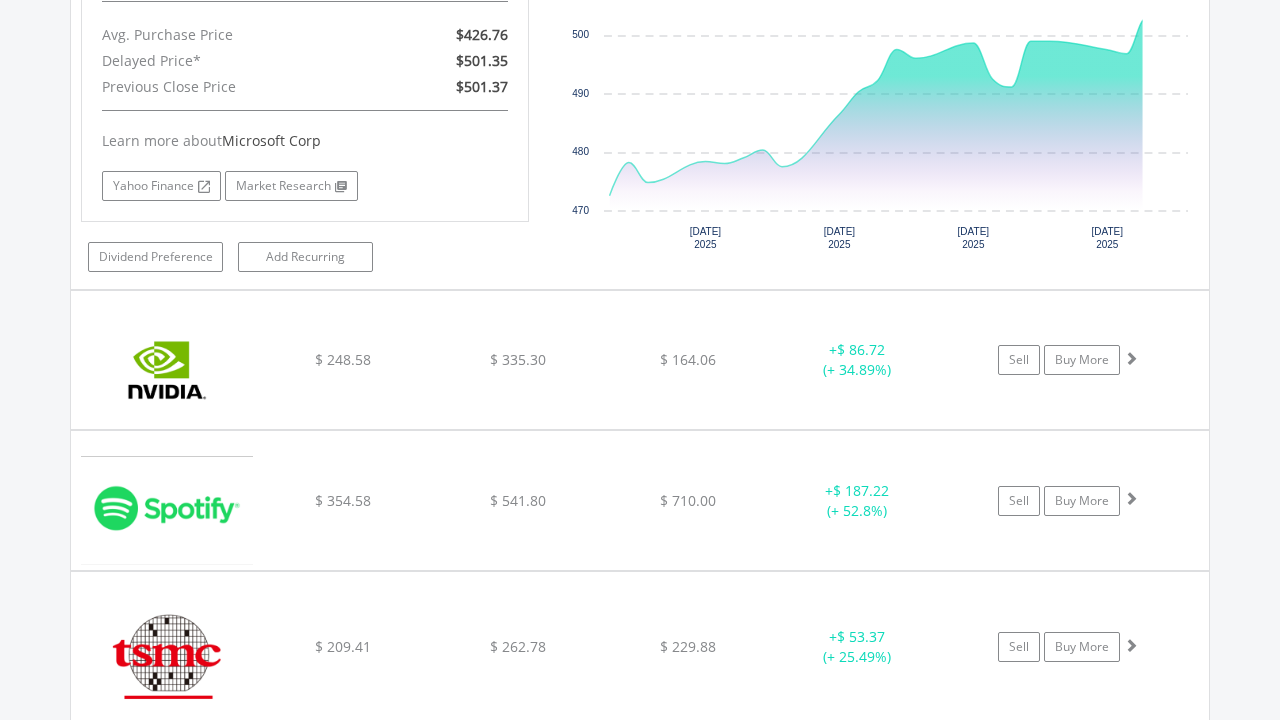 click on "$ 164.06" at bounding box center [687, -4057] 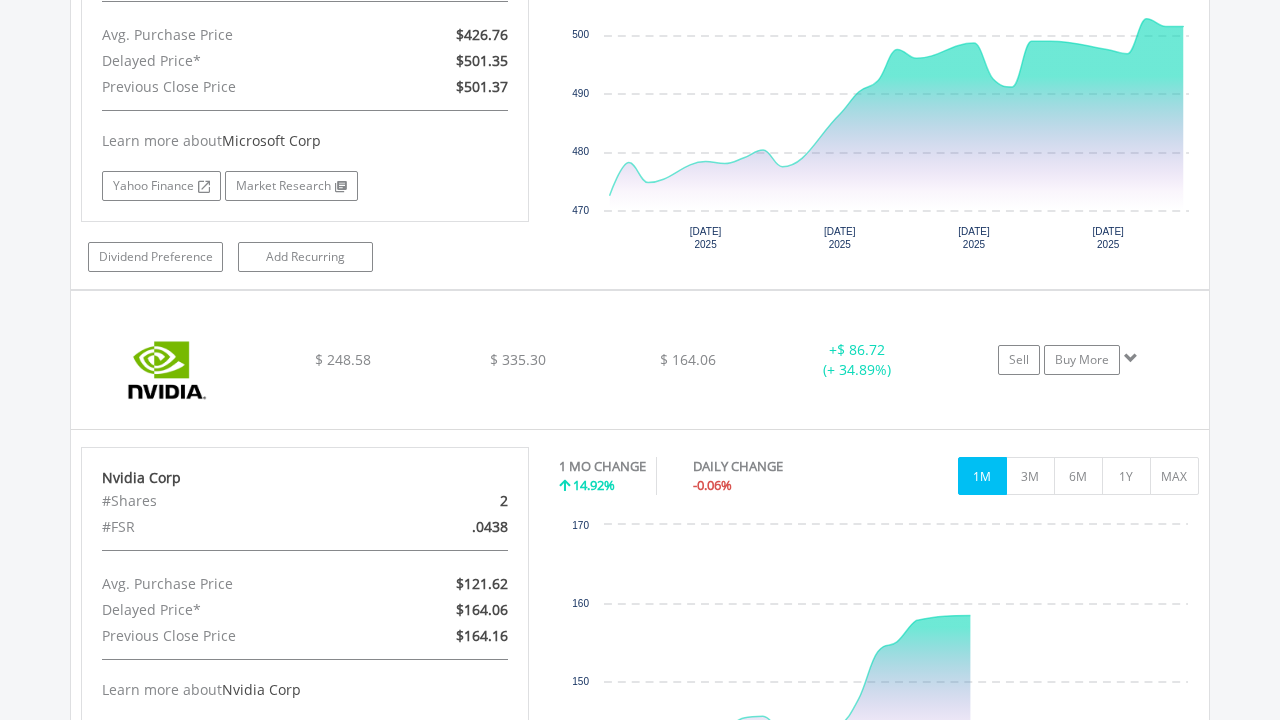click on "$ 710.00" at bounding box center [687, -4057] 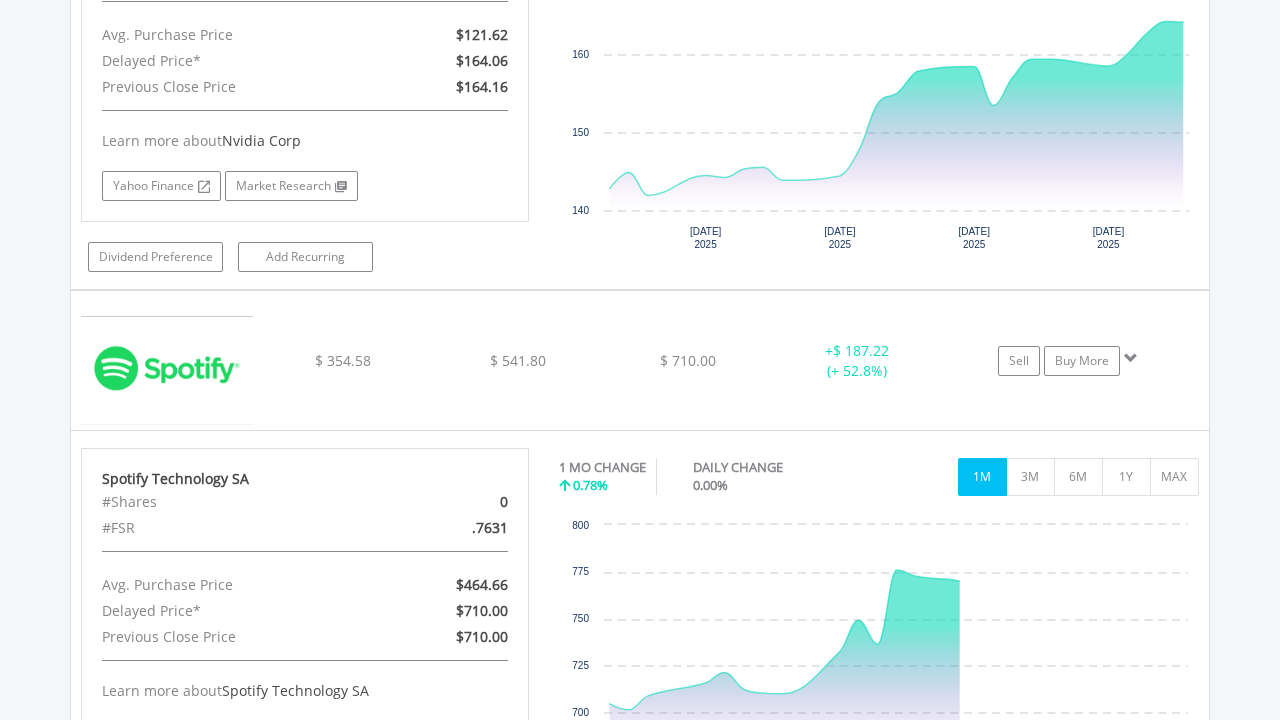 click on "$ 229.88" at bounding box center [687, -4606] 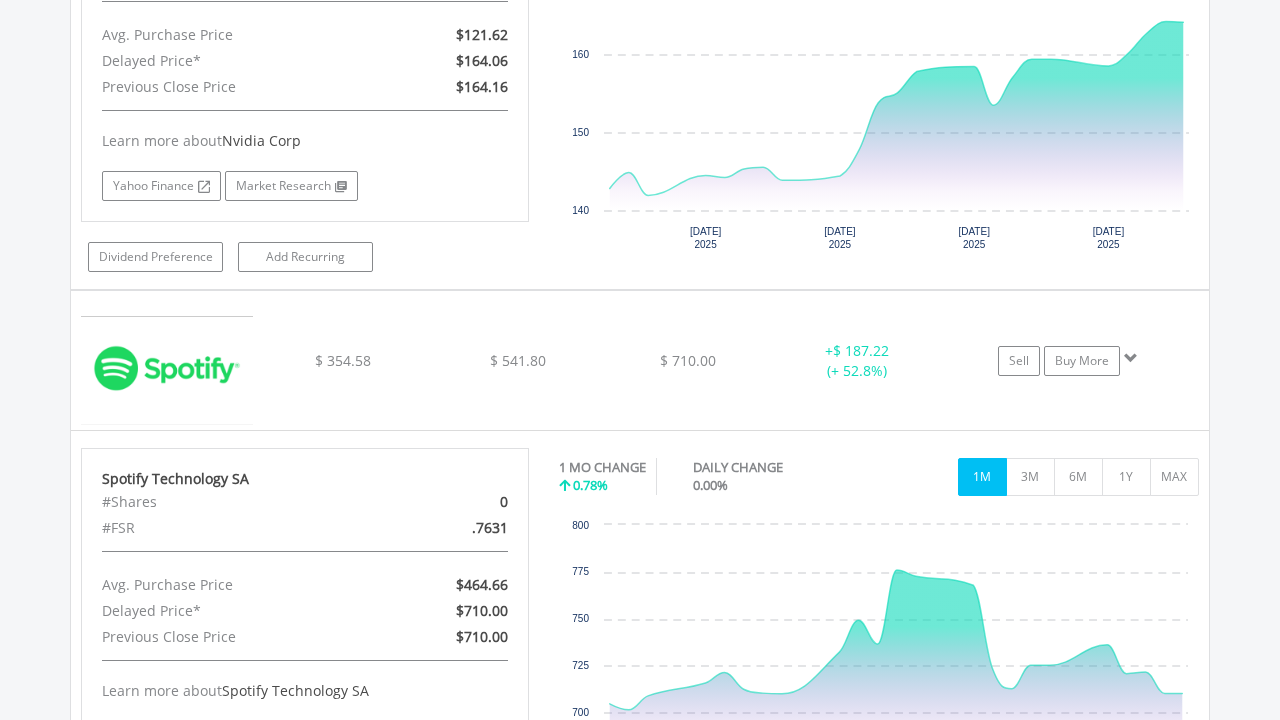 scroll, scrollTop: 6733, scrollLeft: 0, axis: vertical 